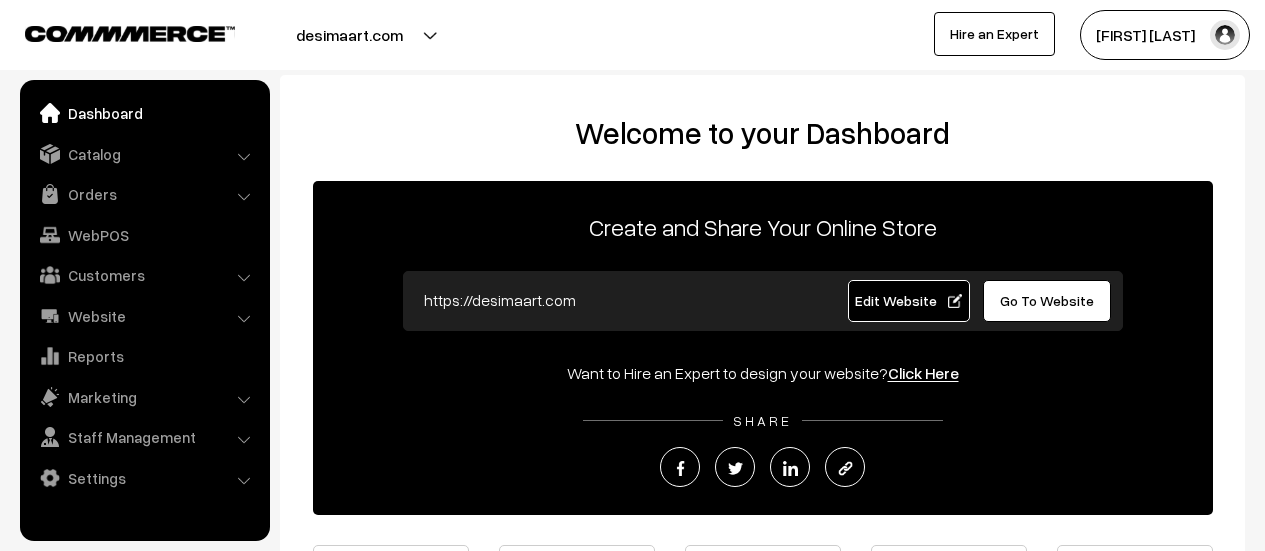 scroll, scrollTop: 0, scrollLeft: 0, axis: both 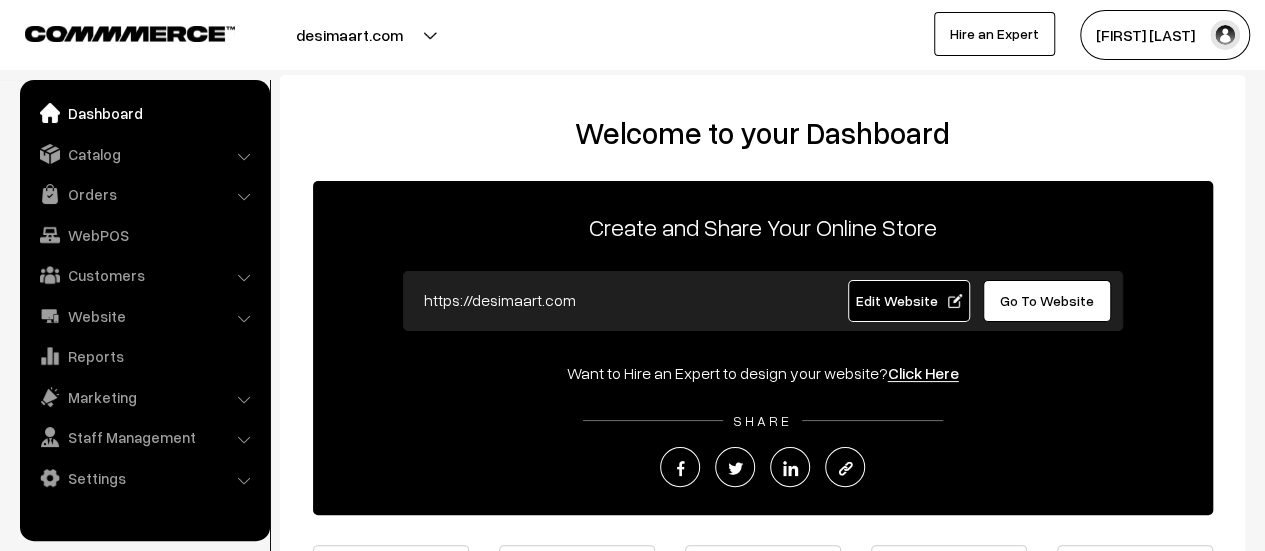 click on "Orders" at bounding box center (144, 194) 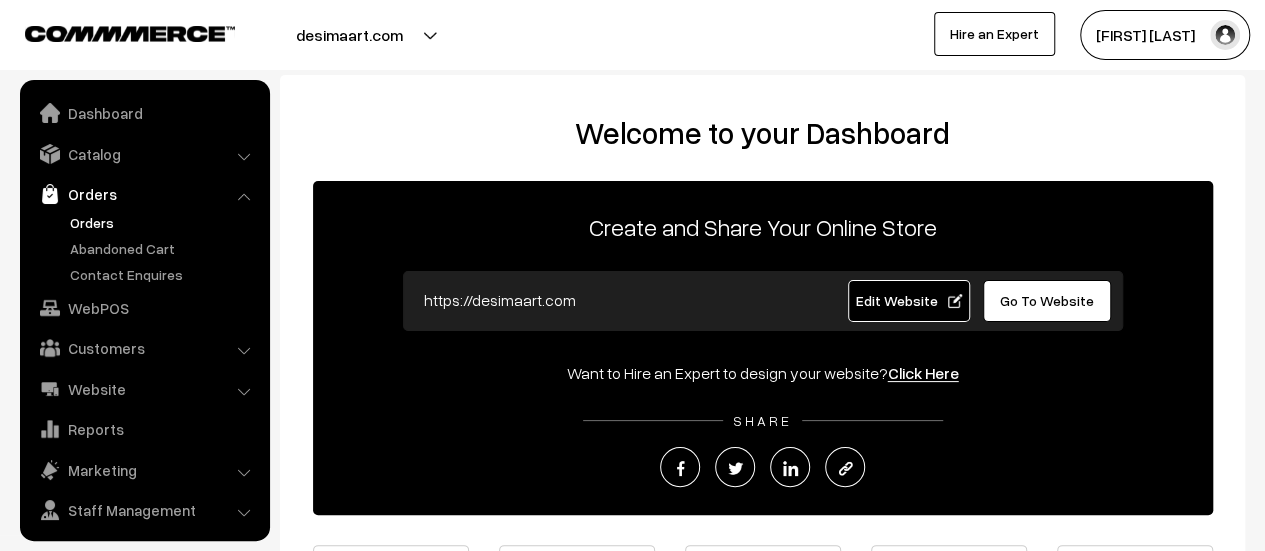 click on "Orders" at bounding box center (164, 222) 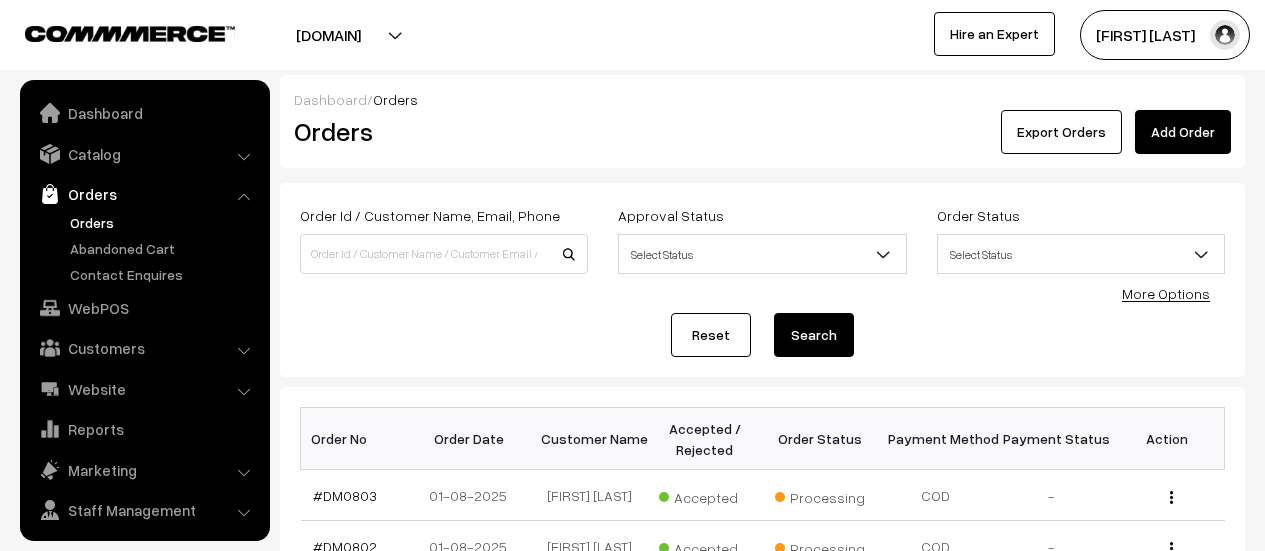 scroll, scrollTop: 0, scrollLeft: 0, axis: both 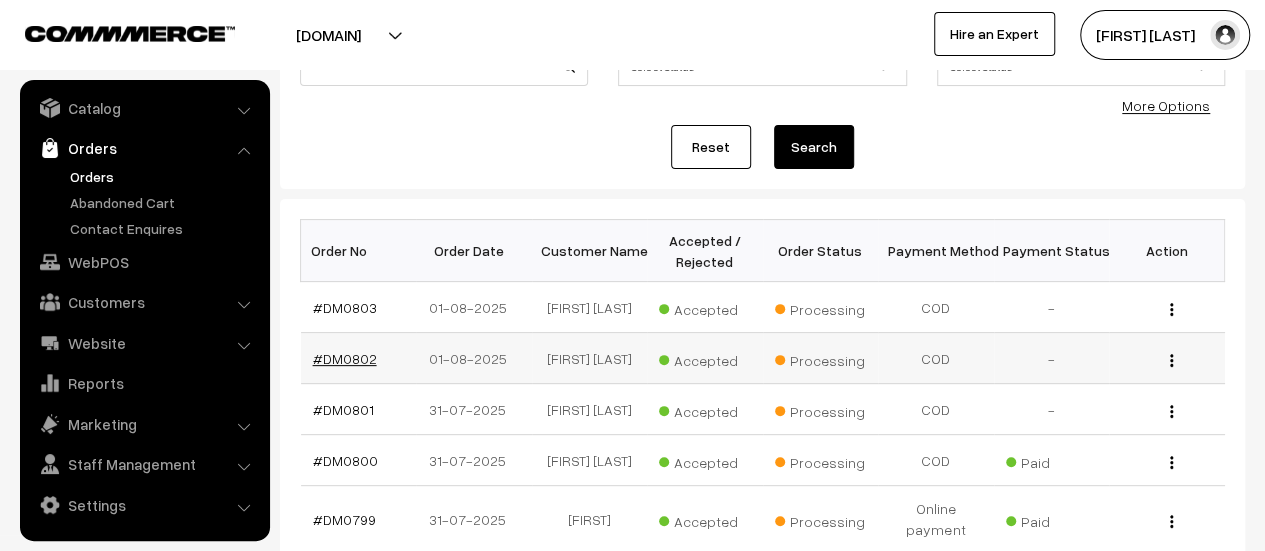 click on "#DM0802" at bounding box center [345, 358] 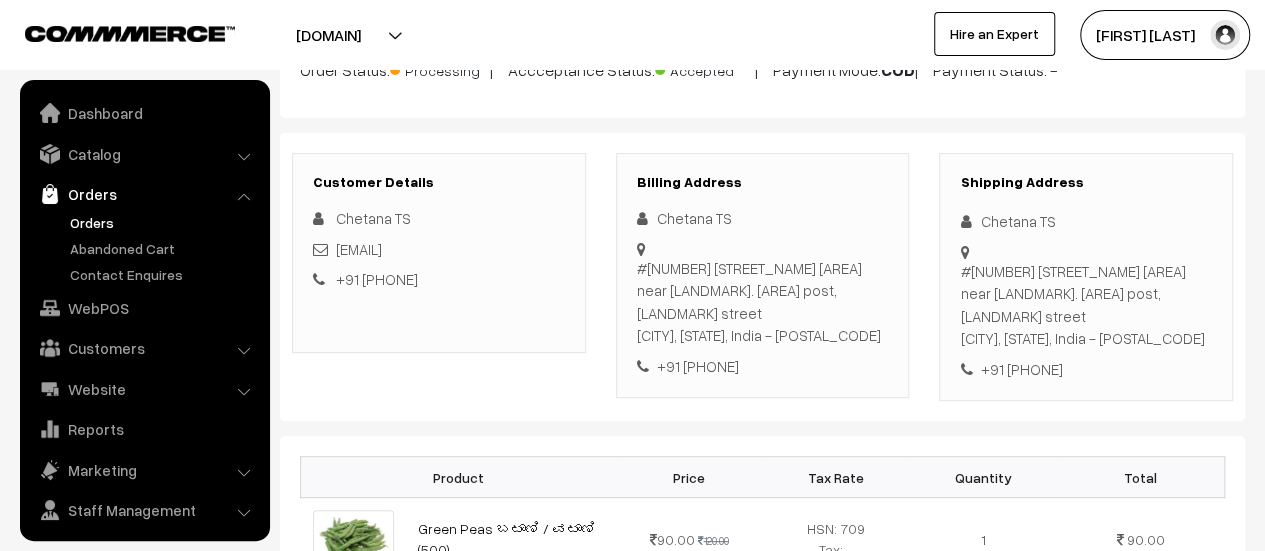 scroll, scrollTop: 190, scrollLeft: 0, axis: vertical 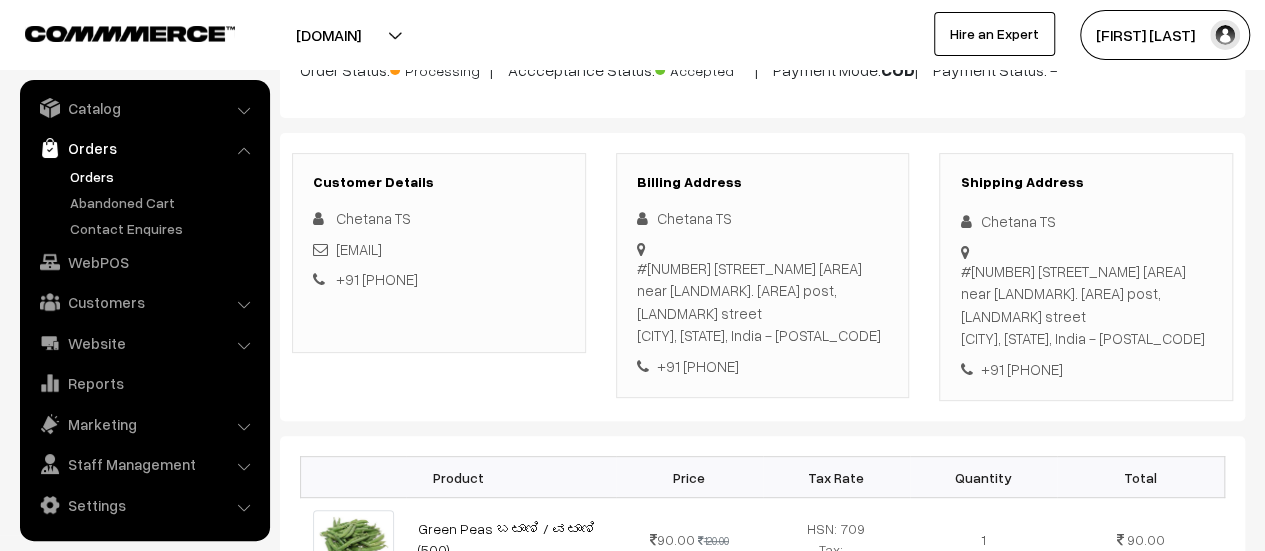 click on "#[NUMBER] [STREET_NAME] [AREA] near [LANDMARK]. [AREA] post, [LANDMARK] street
Bangalore, Karnataka, India - [POSTAL_CODE]" at bounding box center [763, 302] 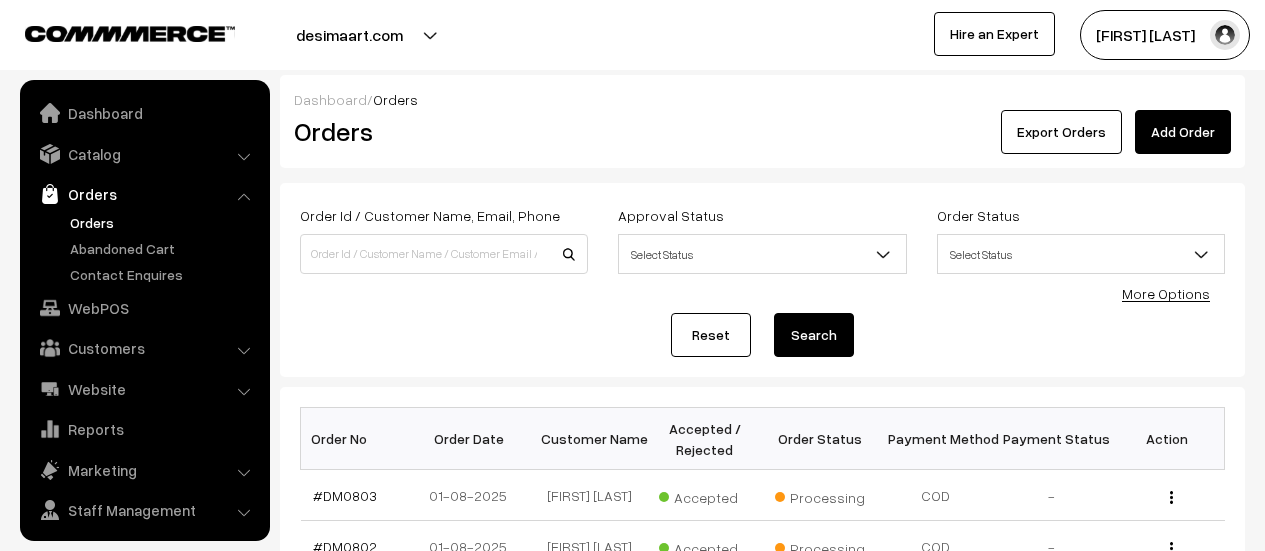 scroll, scrollTop: 188, scrollLeft: 0, axis: vertical 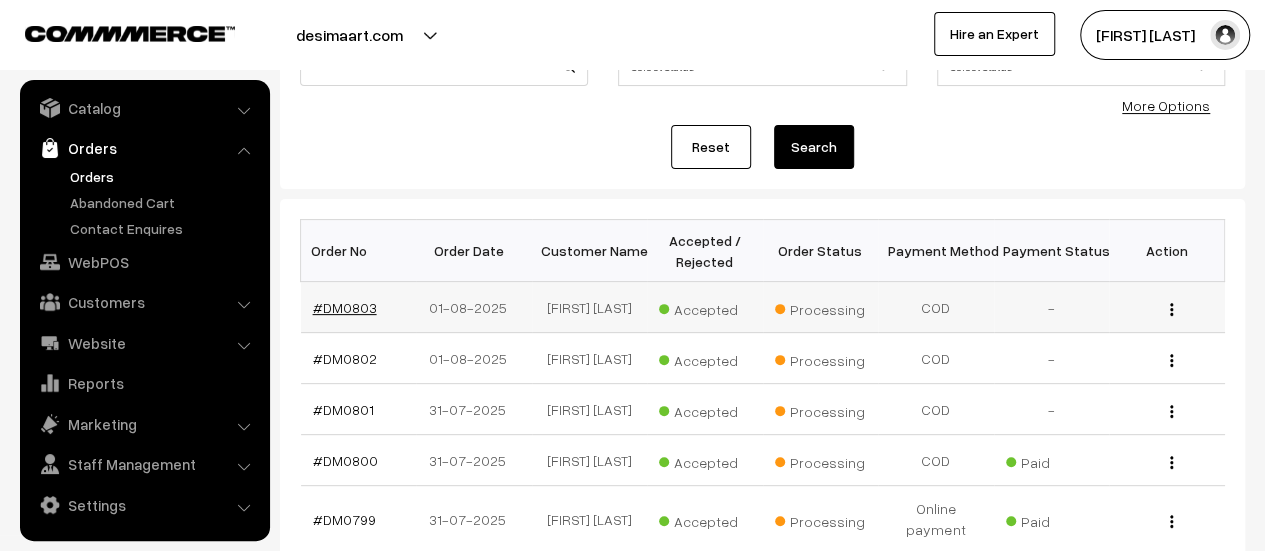 click on "#DM0803" at bounding box center (345, 307) 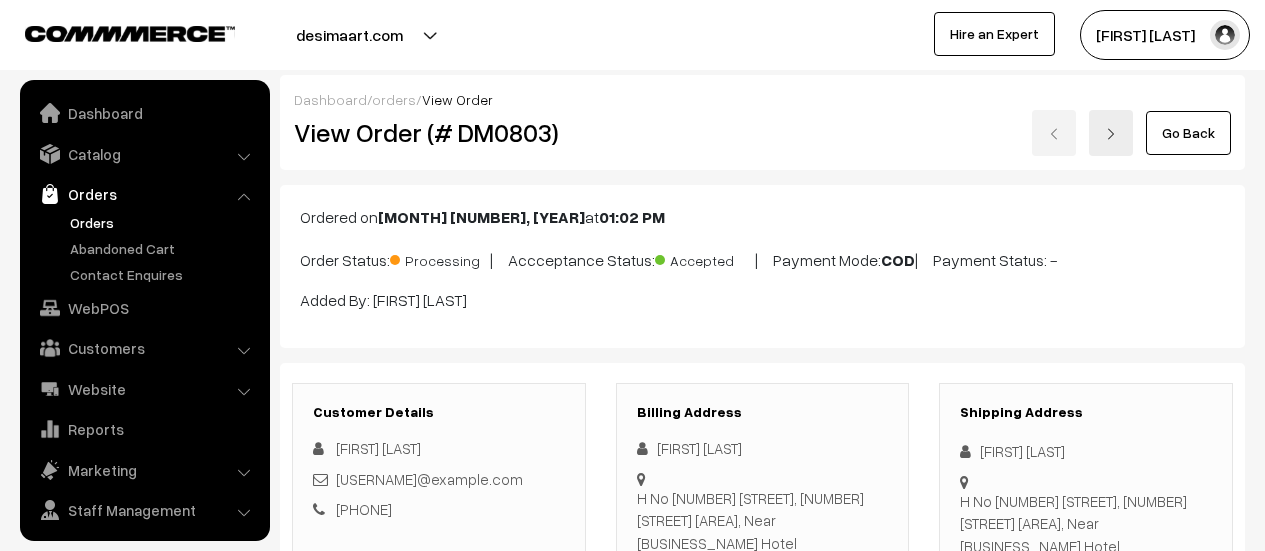 scroll, scrollTop: 132, scrollLeft: 0, axis: vertical 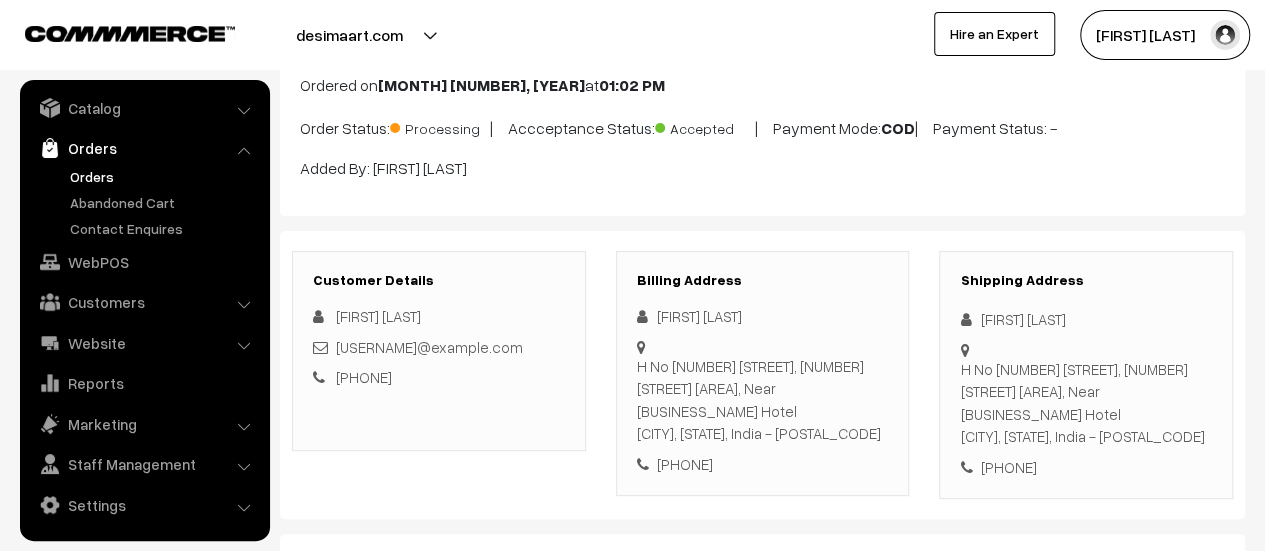 drag, startPoint x: 636, startPoint y: 359, endPoint x: 865, endPoint y: 408, distance: 234.18369 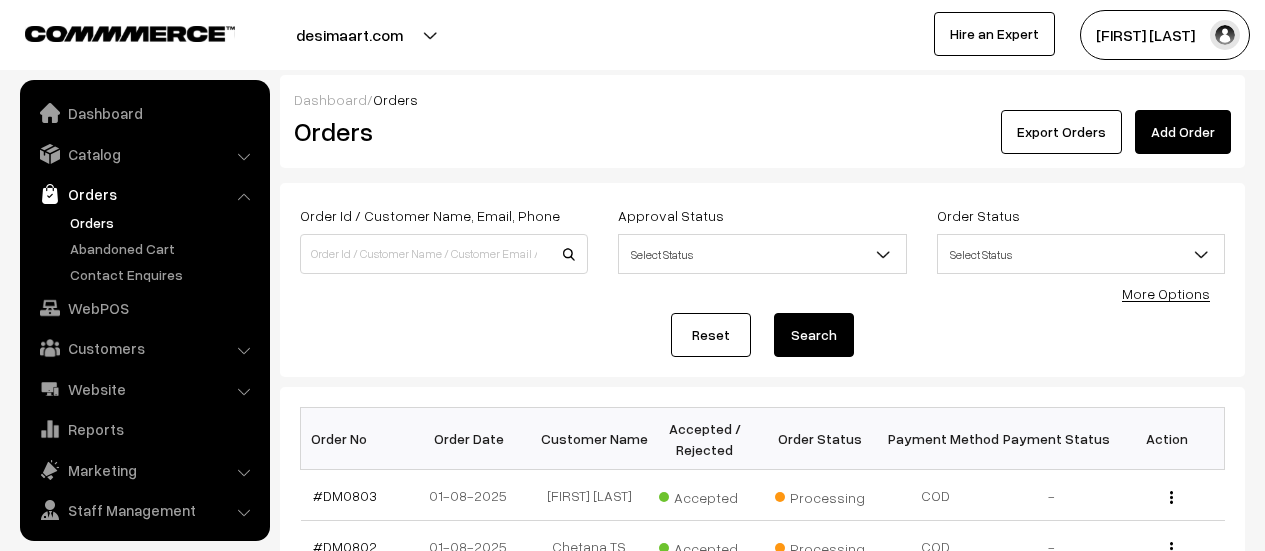 scroll, scrollTop: 188, scrollLeft: 0, axis: vertical 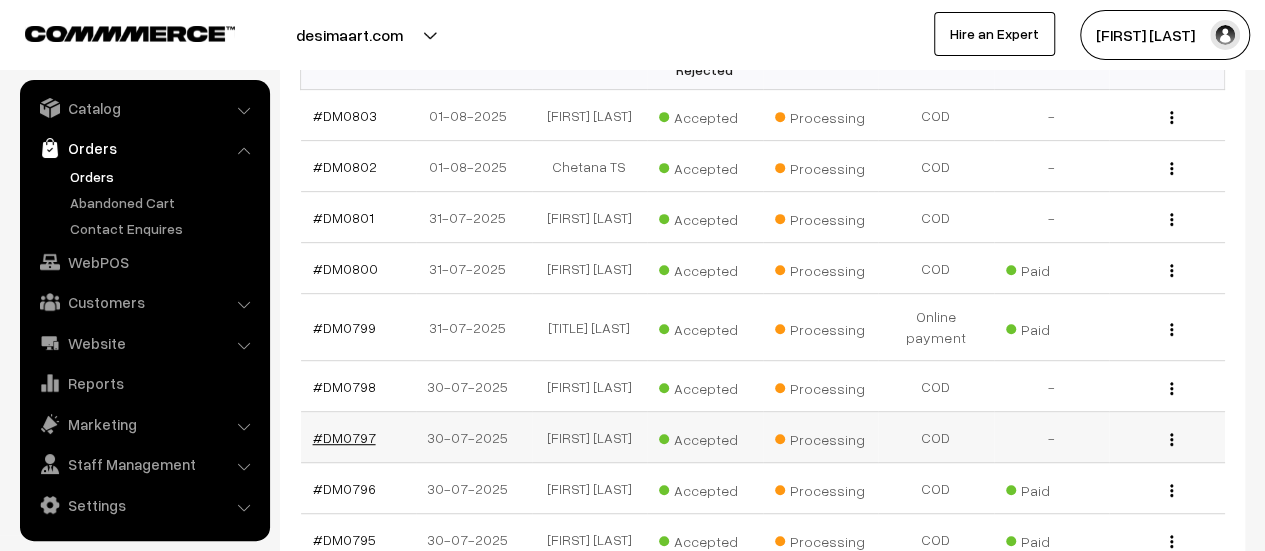 click on "#DM0797" at bounding box center [344, 437] 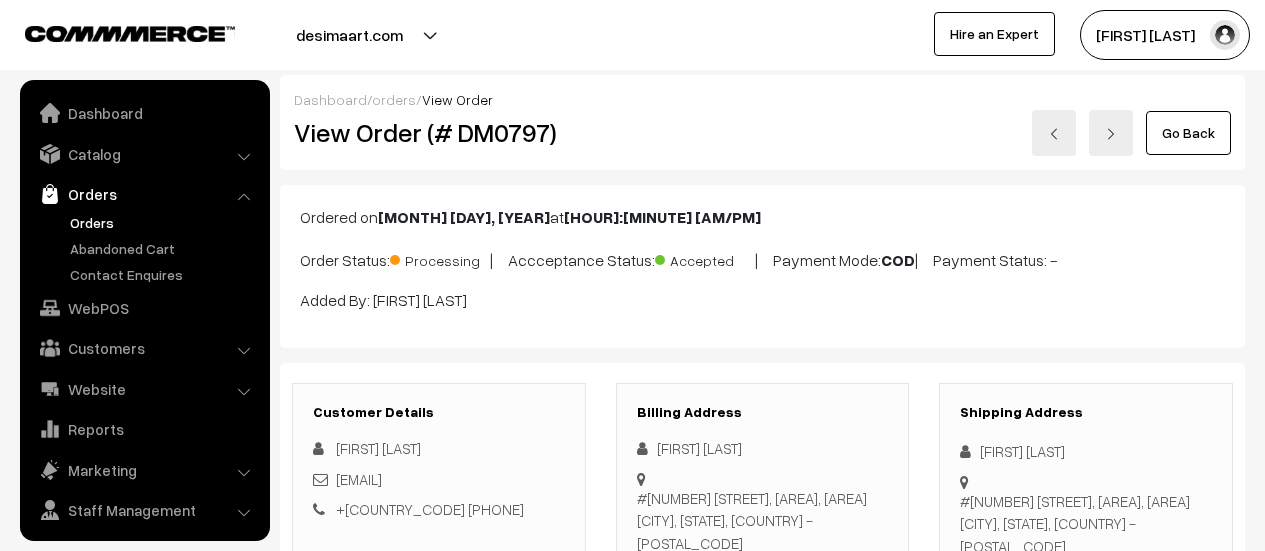 scroll, scrollTop: 145, scrollLeft: 0, axis: vertical 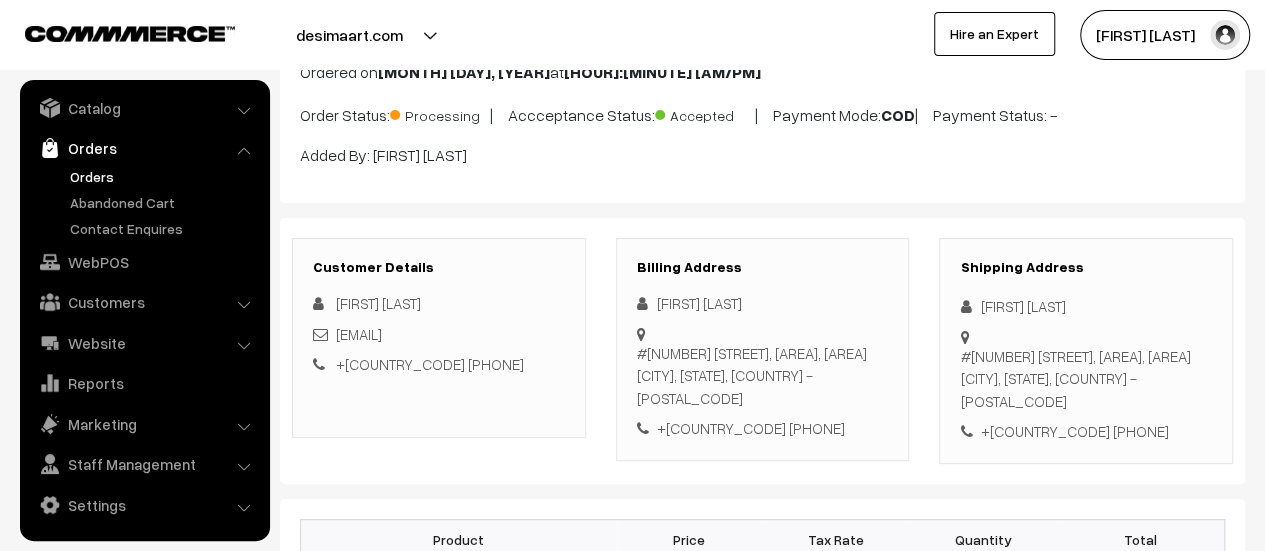 drag, startPoint x: 638, startPoint y: 350, endPoint x: 879, endPoint y: 387, distance: 243.8237 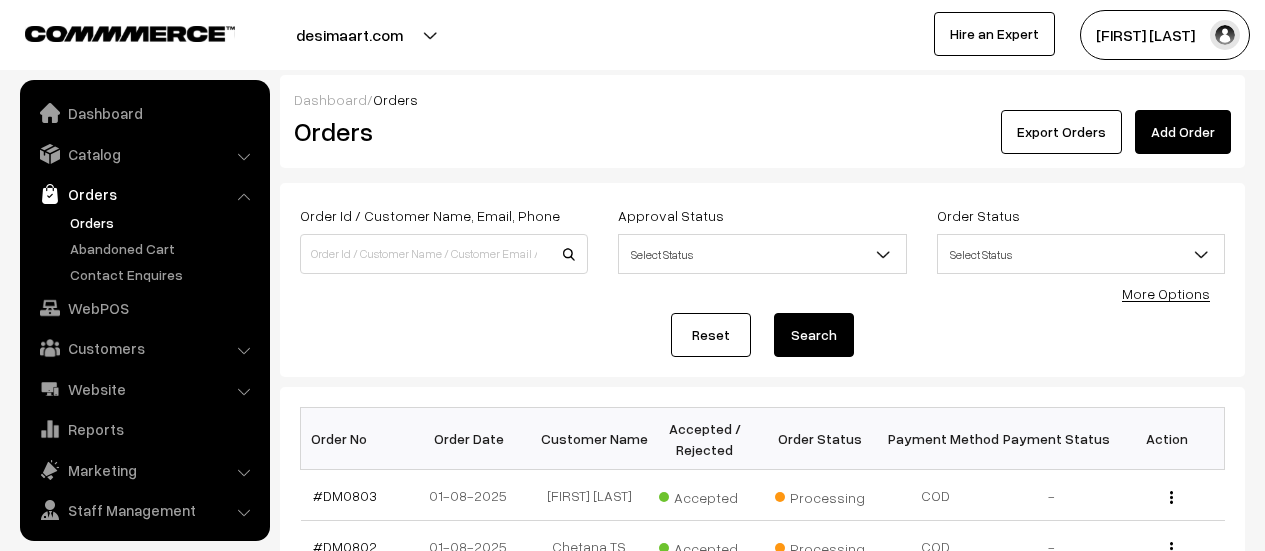 scroll, scrollTop: 380, scrollLeft: 0, axis: vertical 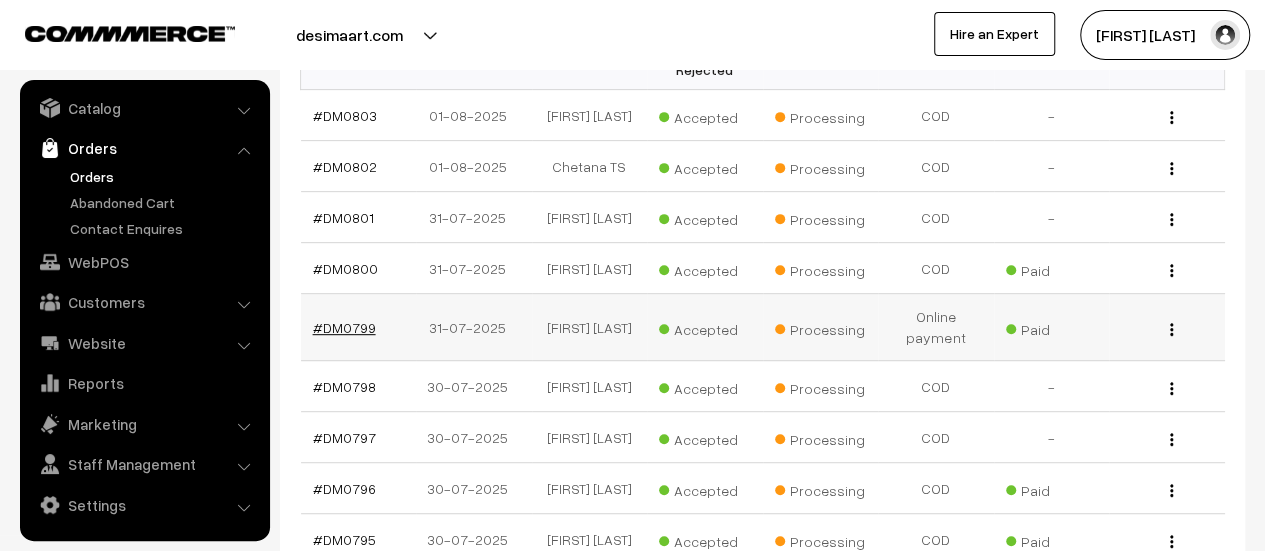 click on "#DM0799" at bounding box center [344, 327] 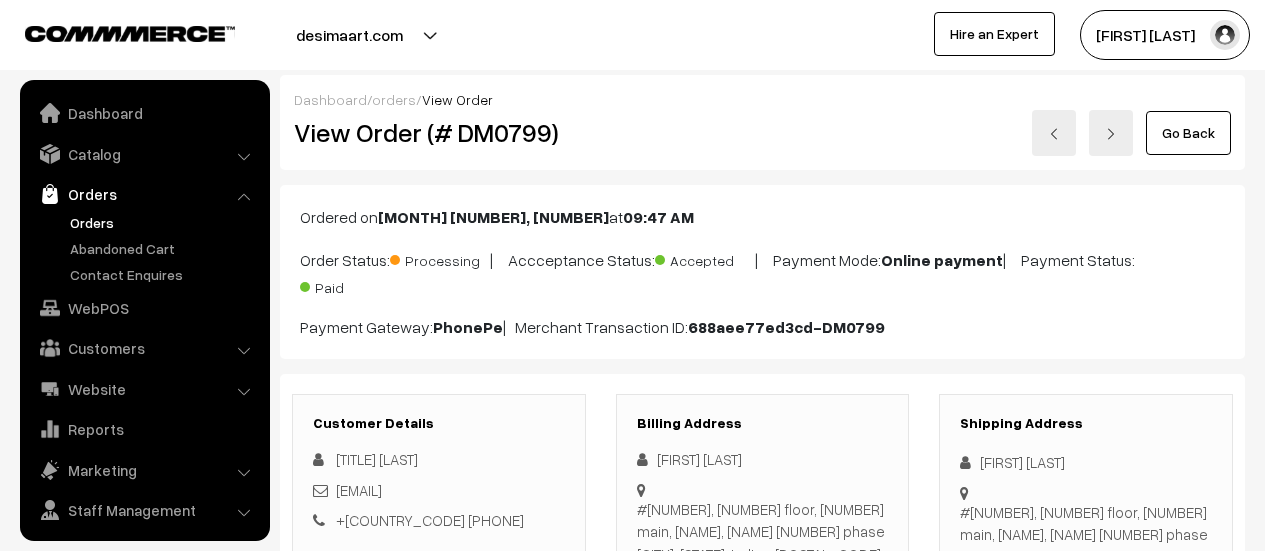 scroll, scrollTop: 226, scrollLeft: 0, axis: vertical 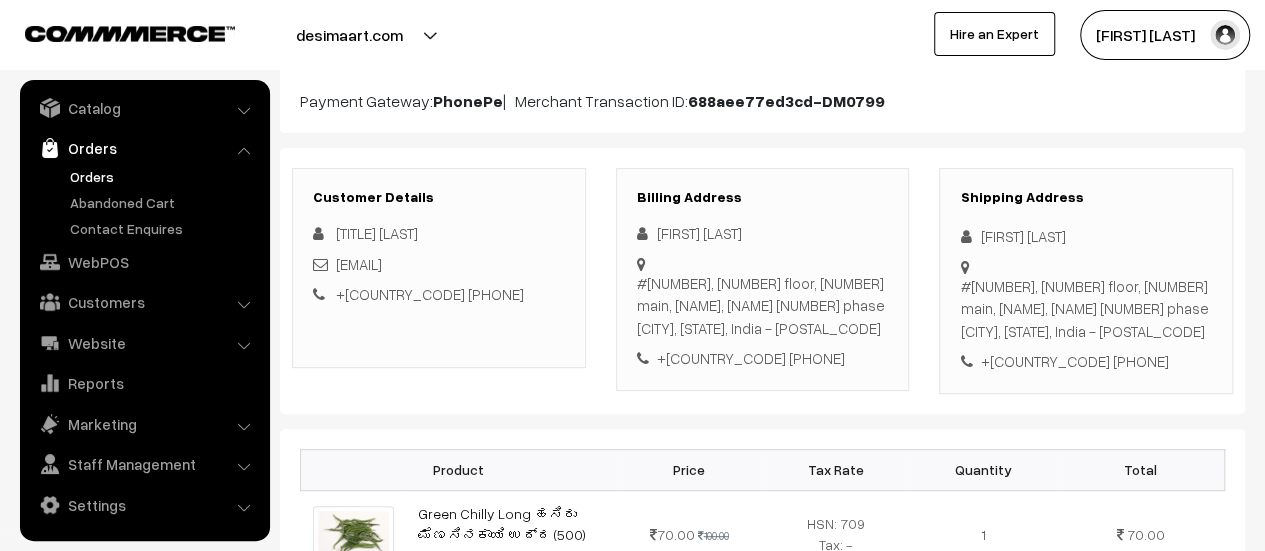 drag, startPoint x: 637, startPoint y: 279, endPoint x: 866, endPoint y: 329, distance: 234.39496 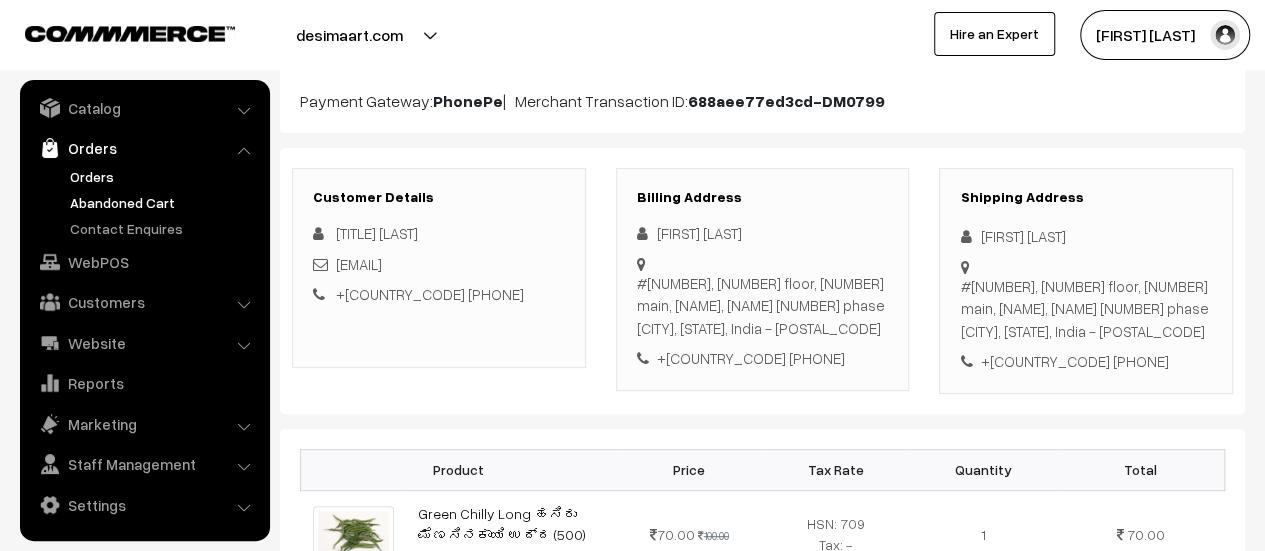 click on "Abandoned Cart" at bounding box center [164, 202] 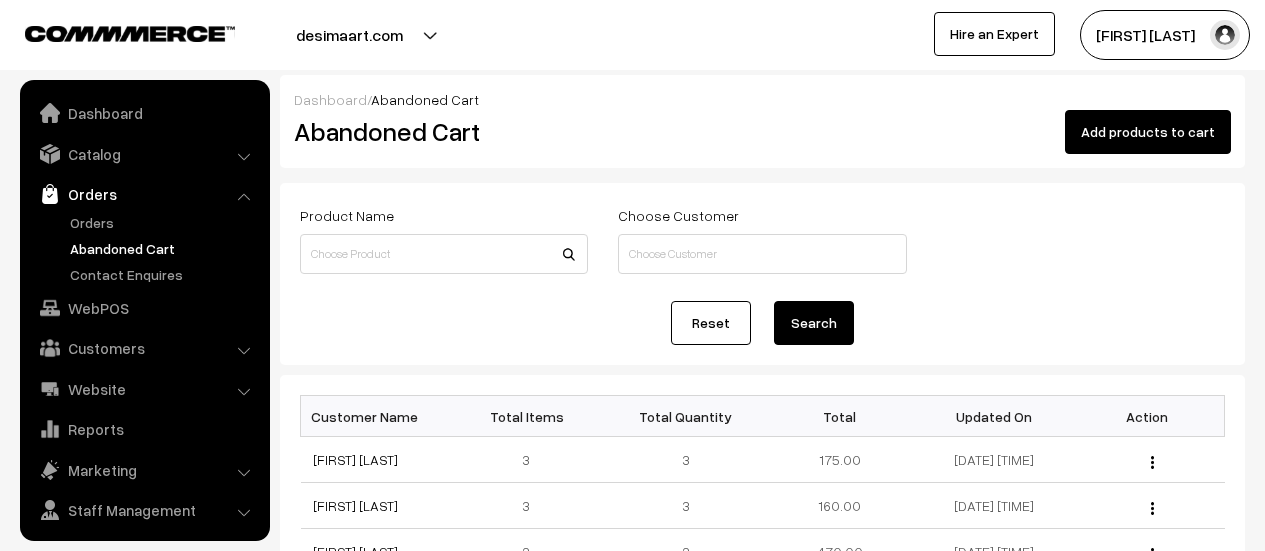 scroll, scrollTop: 0, scrollLeft: 0, axis: both 